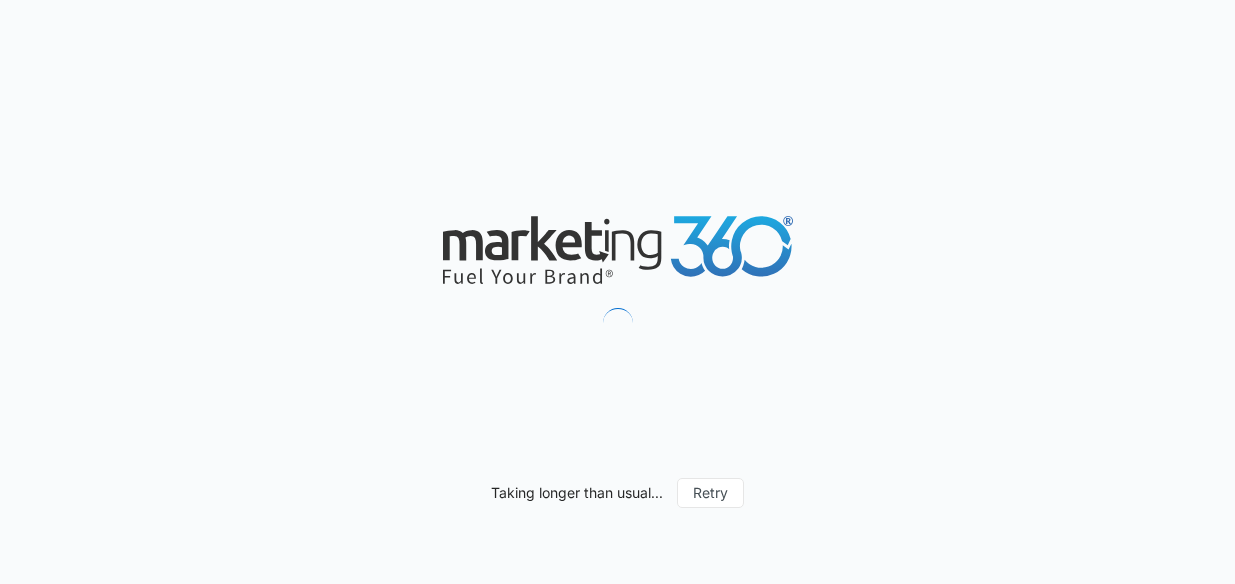 scroll, scrollTop: 0, scrollLeft: 0, axis: both 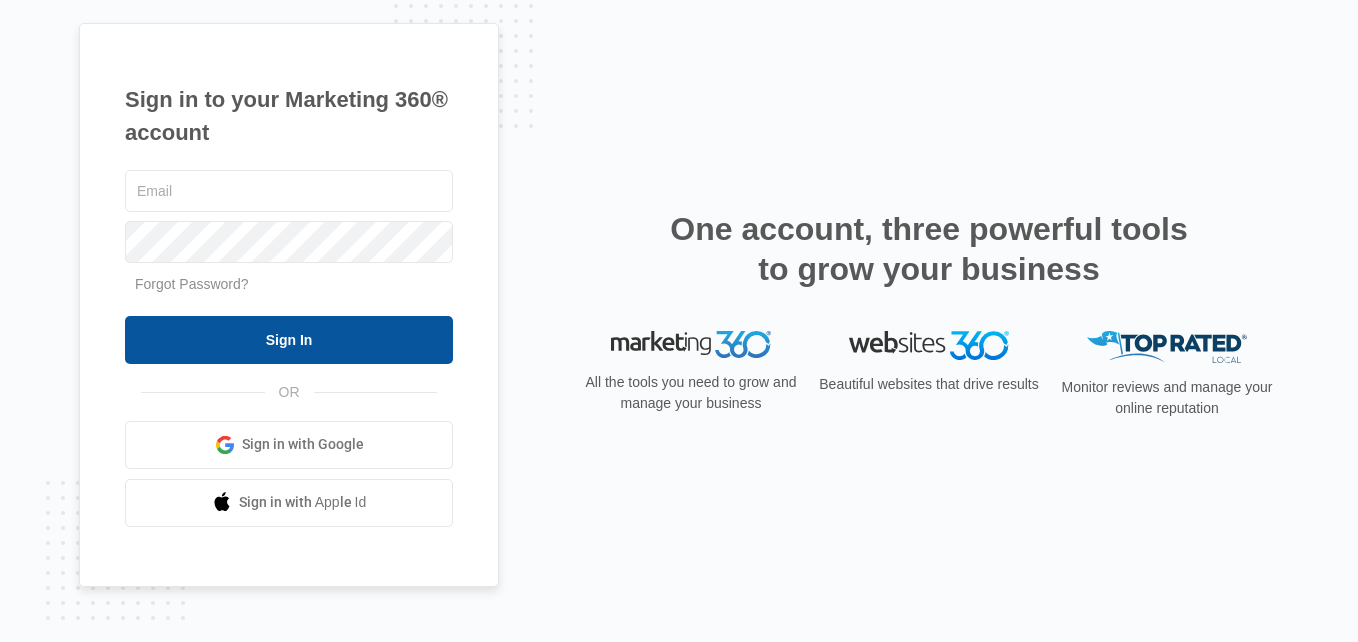 type on "chrischildsinc@gmail.com" 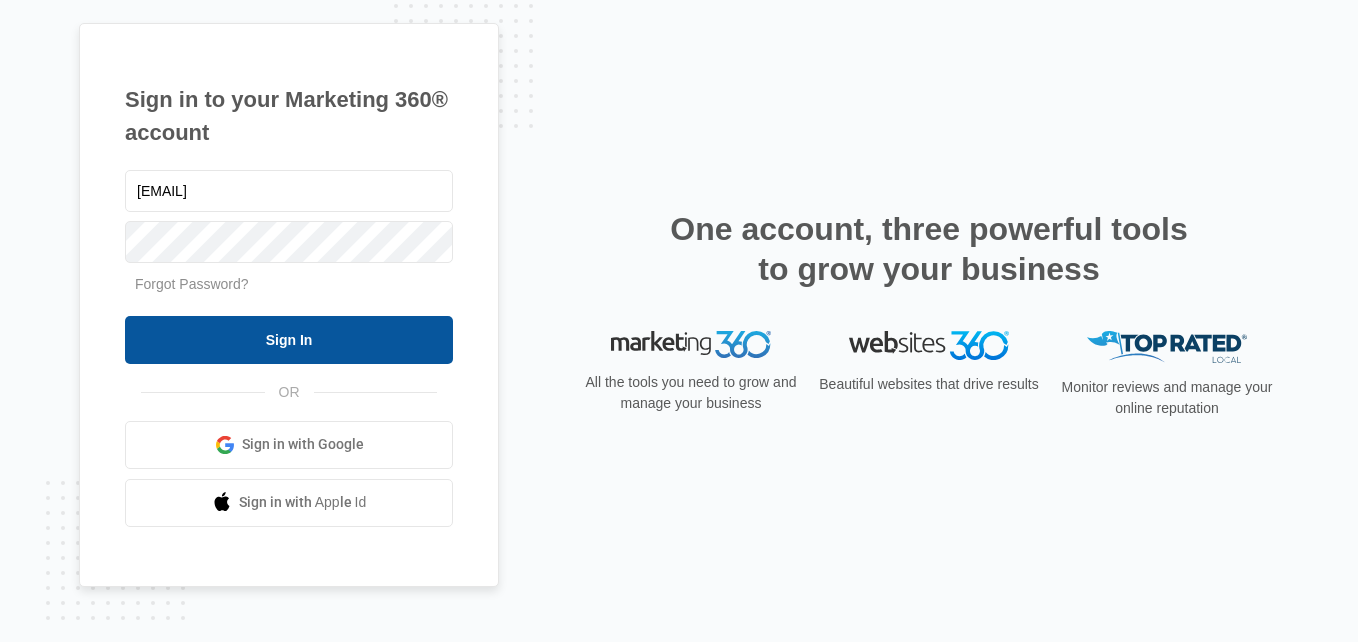 click on "Sign In" at bounding box center [289, 340] 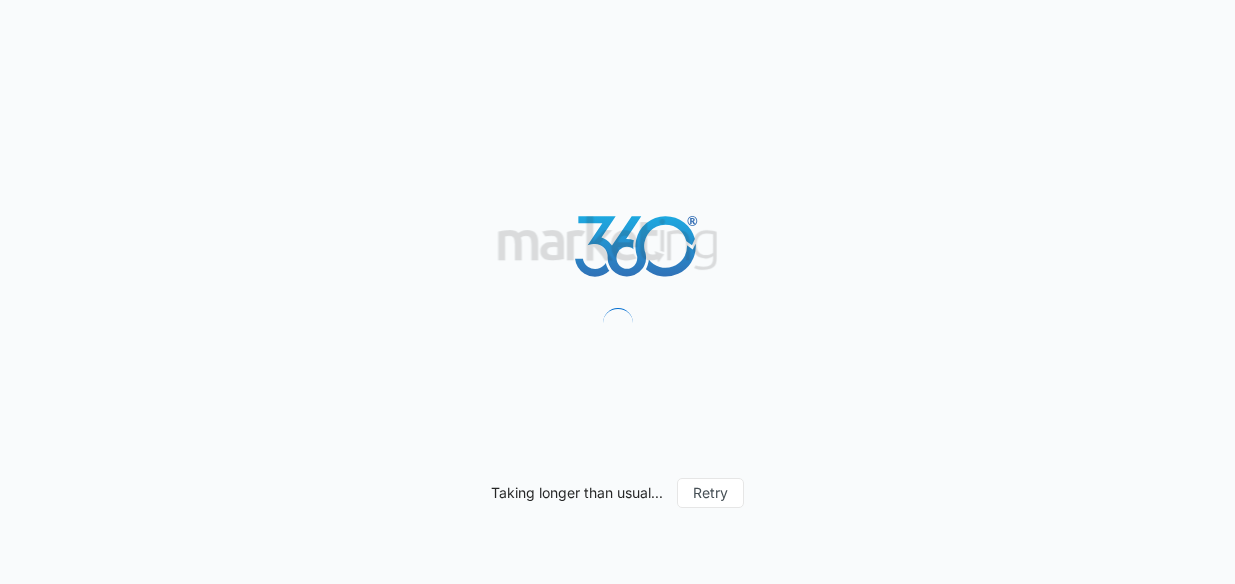 scroll, scrollTop: 0, scrollLeft: 0, axis: both 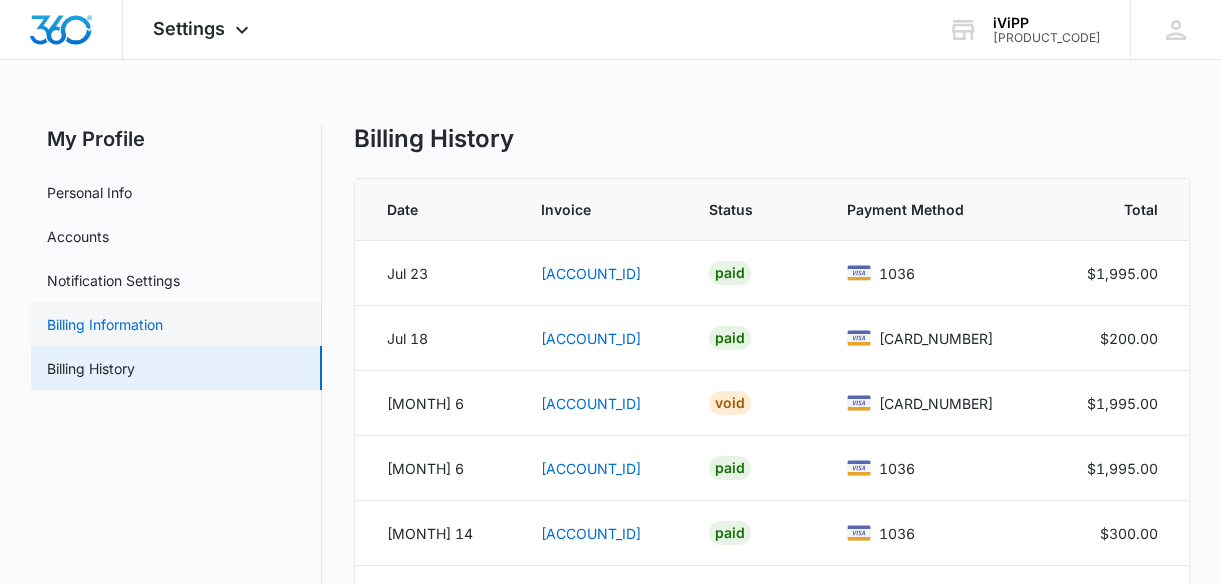 click on "Billing Information" at bounding box center (105, 324) 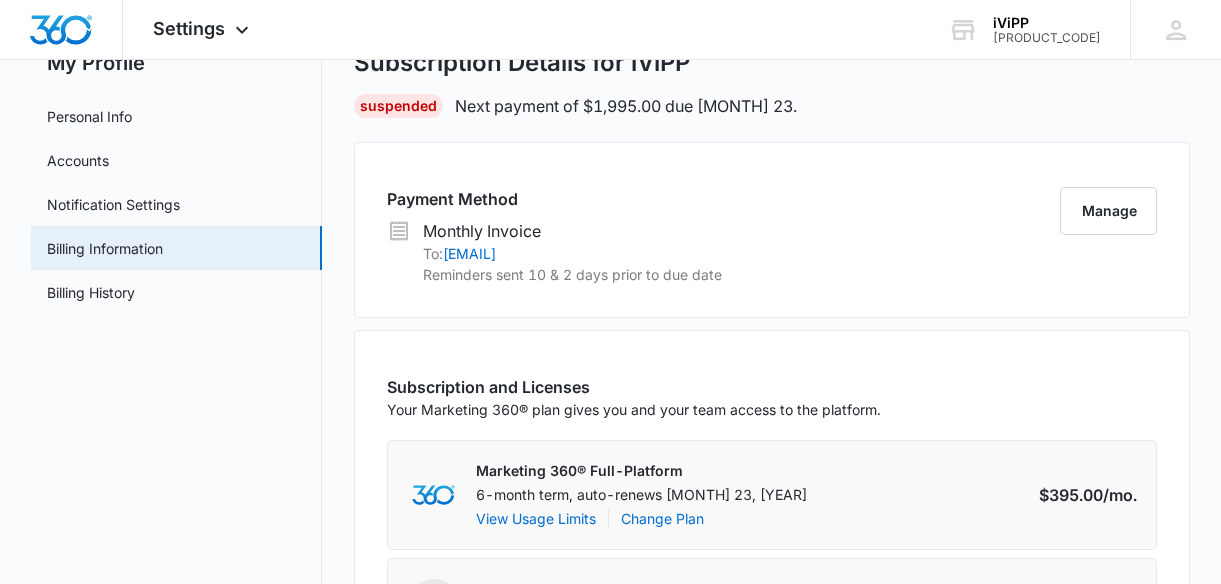 scroll, scrollTop: 0, scrollLeft: 0, axis: both 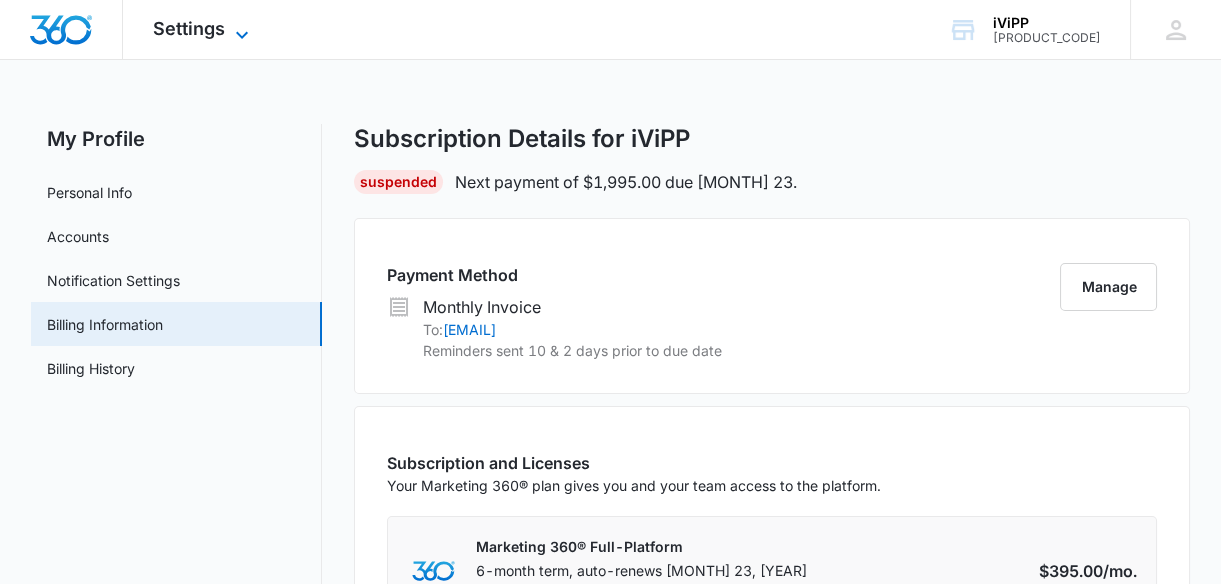 click on "Settings" at bounding box center [189, 28] 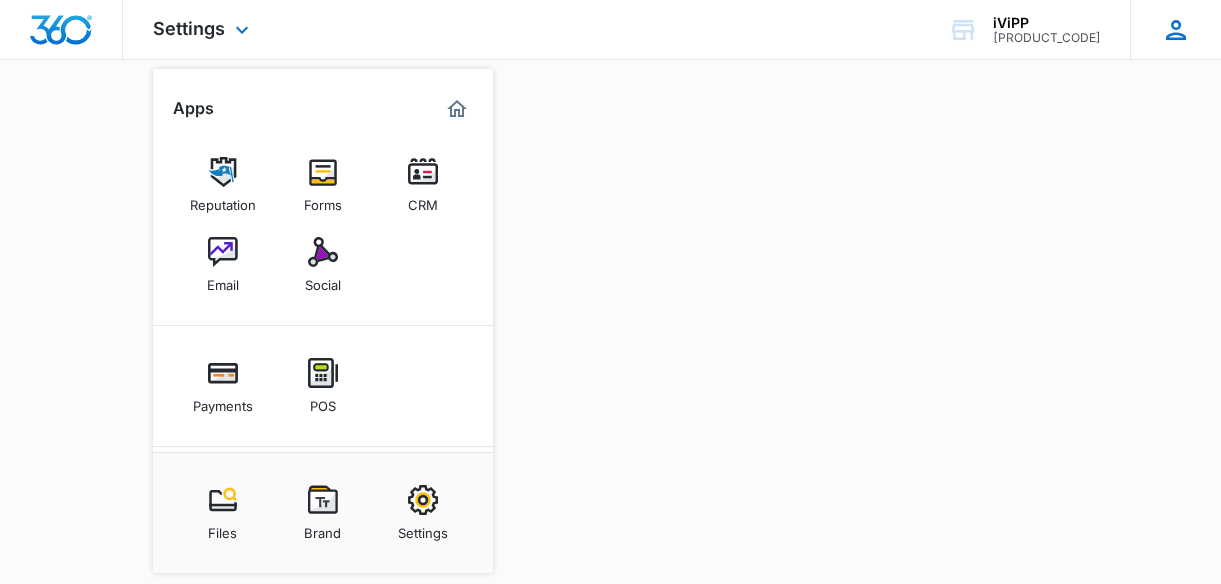 click 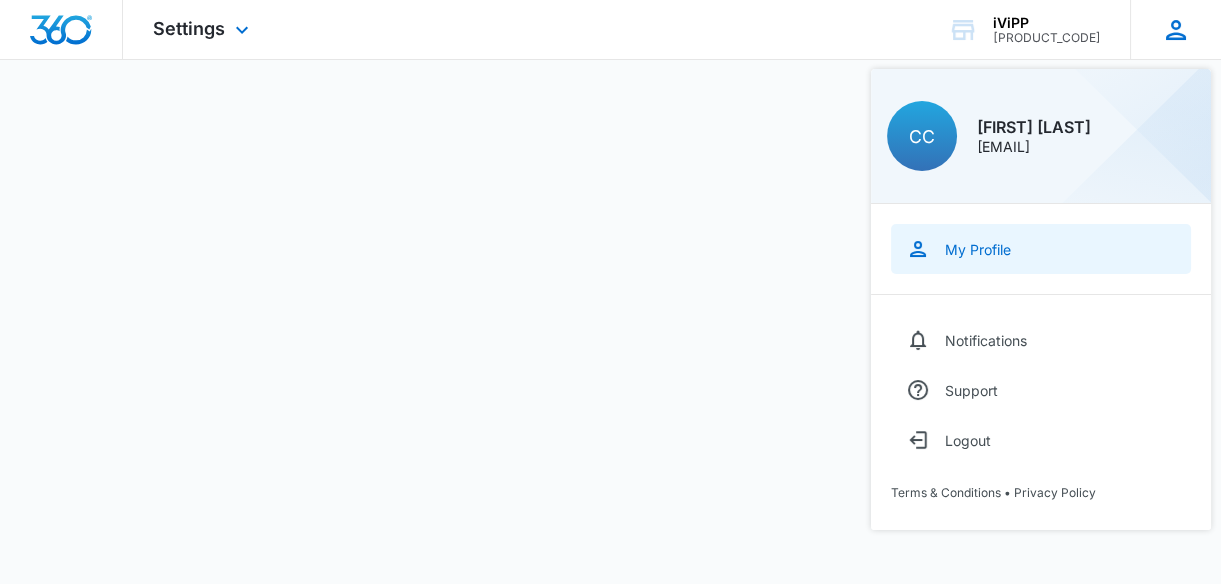 click on "My Profile" at bounding box center [1041, 249] 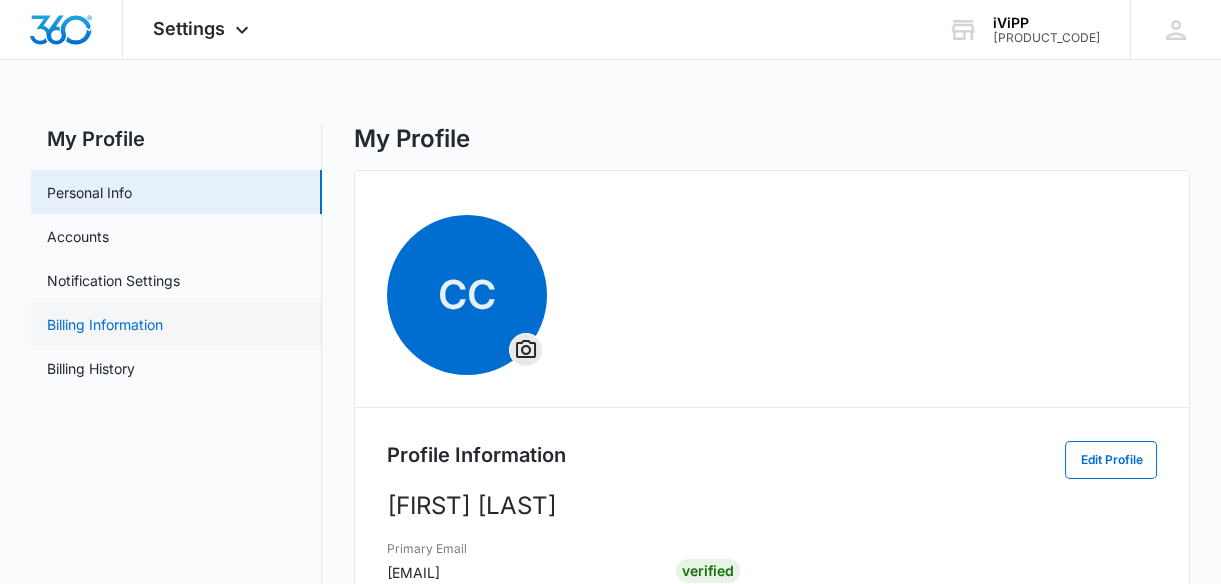 click on "Billing Information" at bounding box center [105, 324] 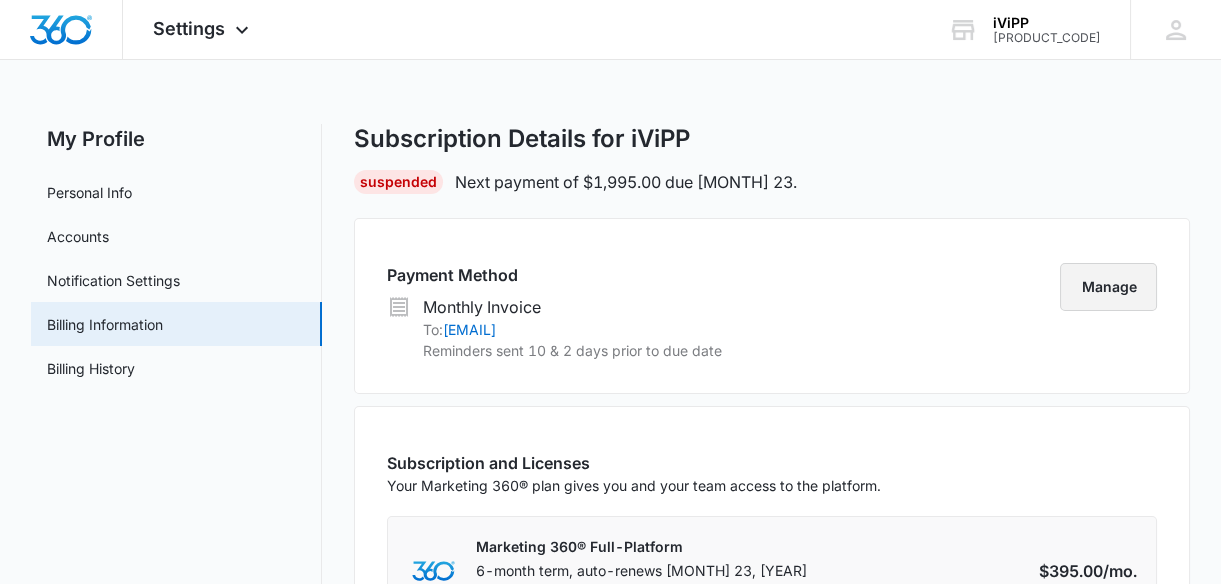 click on "Manage" at bounding box center (1108, 287) 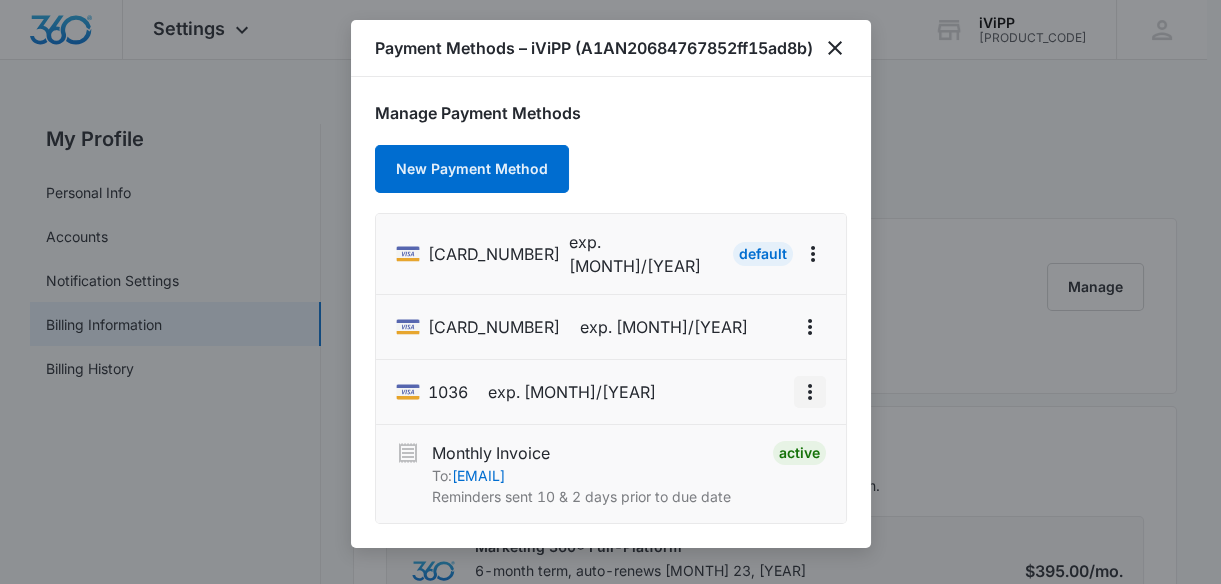 click 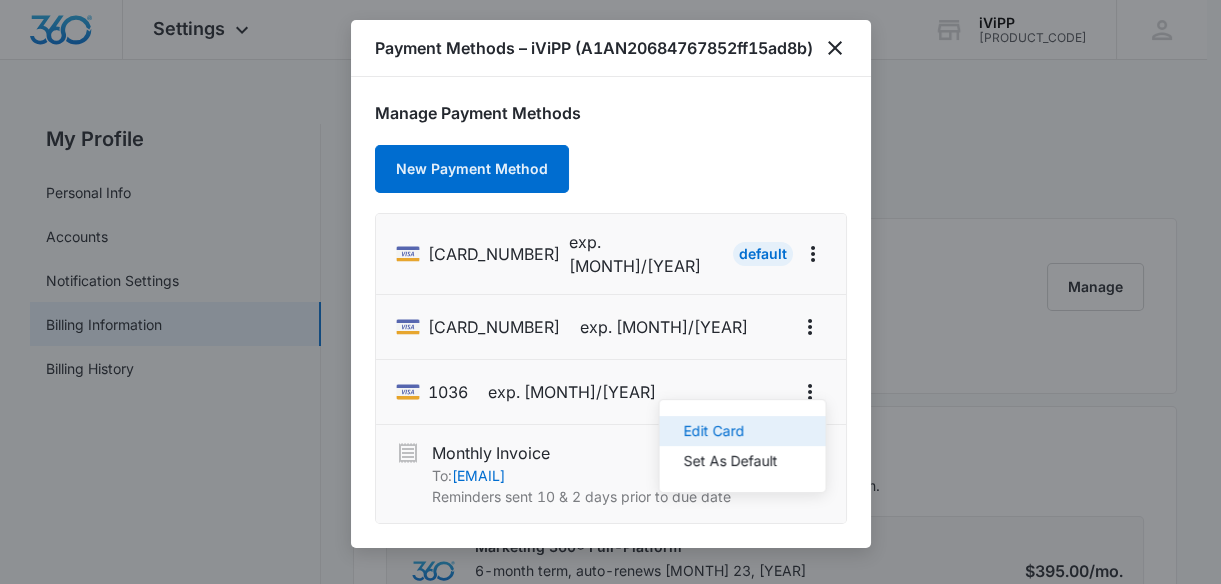 click on "Edit Card" at bounding box center (730, 431) 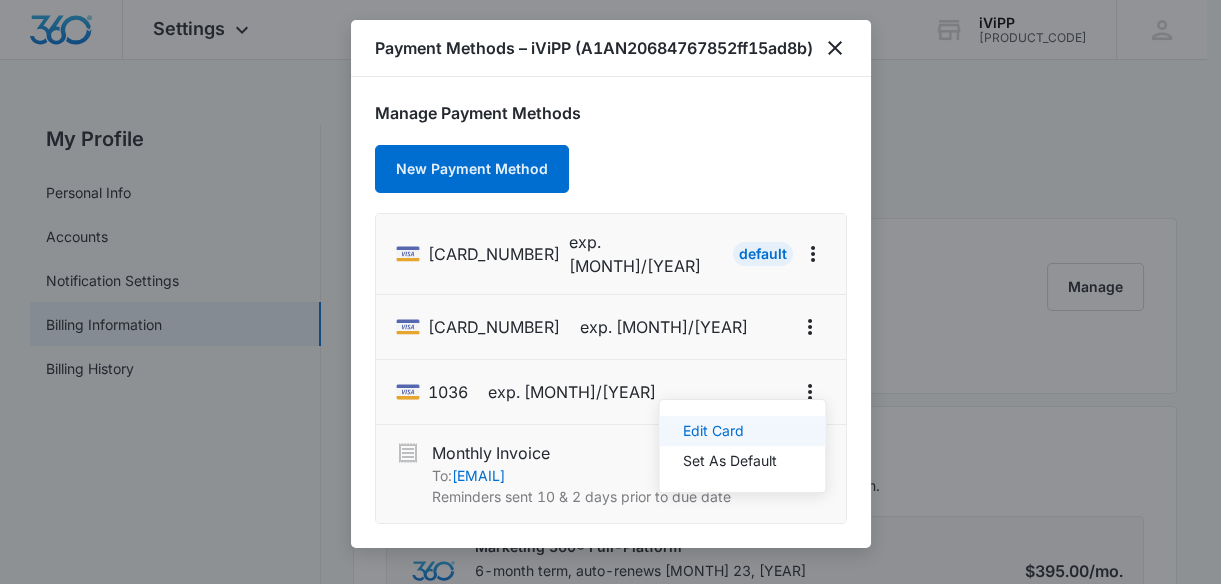 select on "3" 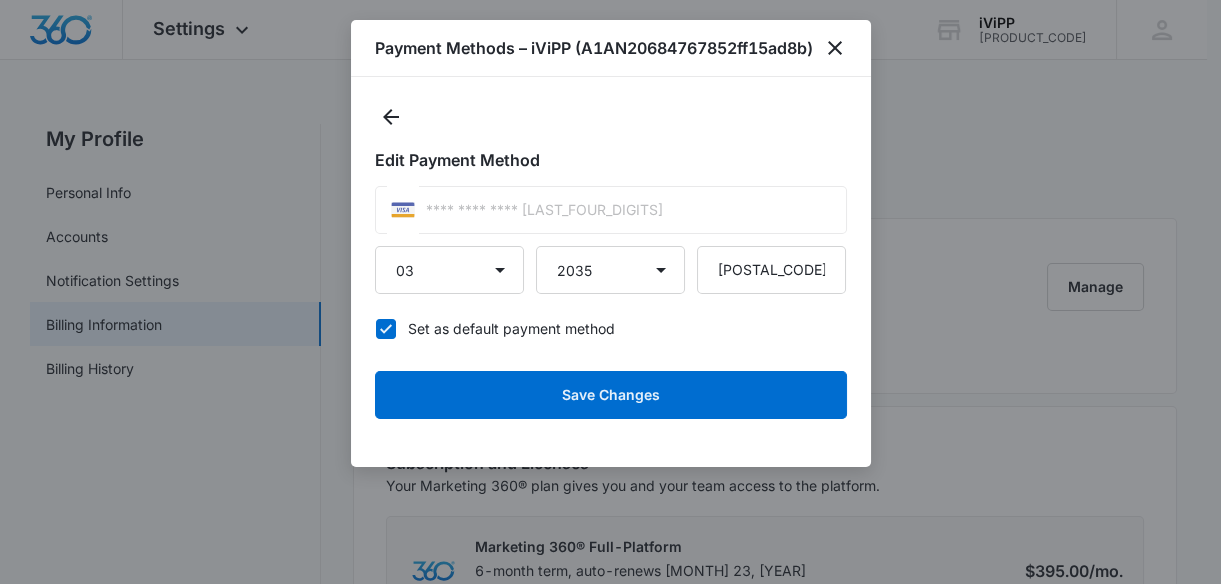 click on "**** **** **** 1036" at bounding box center [611, 210] 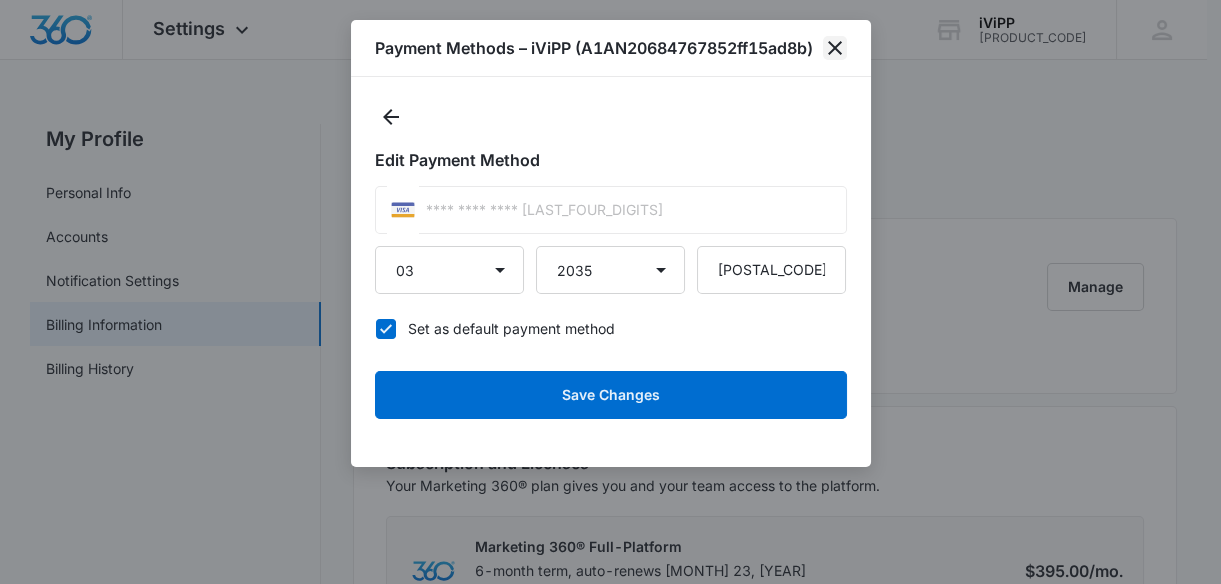 click 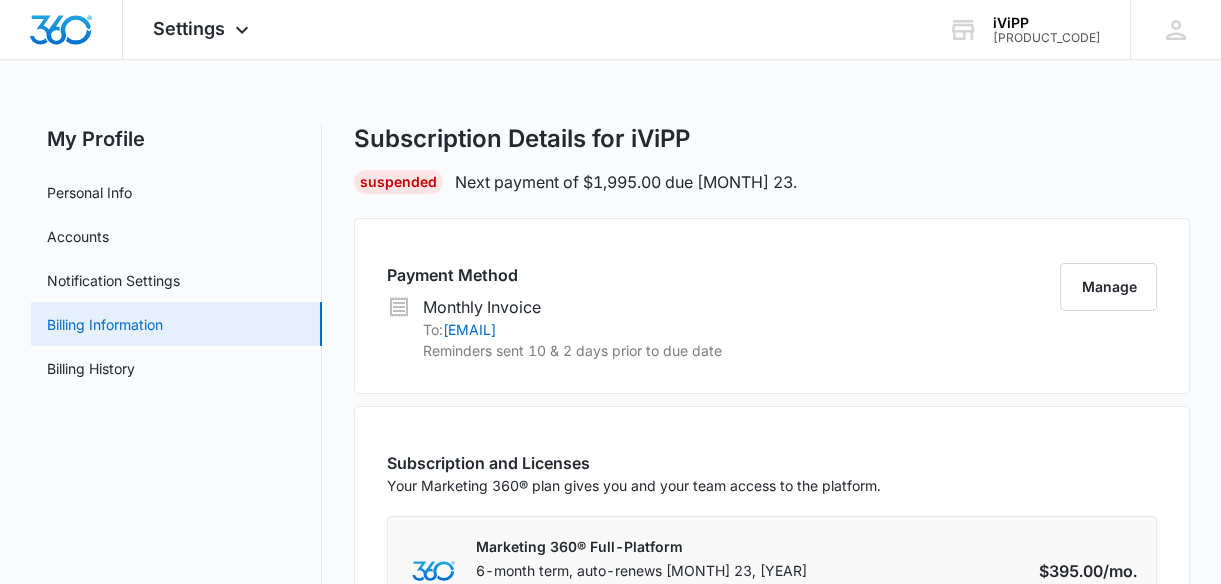 click on "Billing Information" at bounding box center [105, 324] 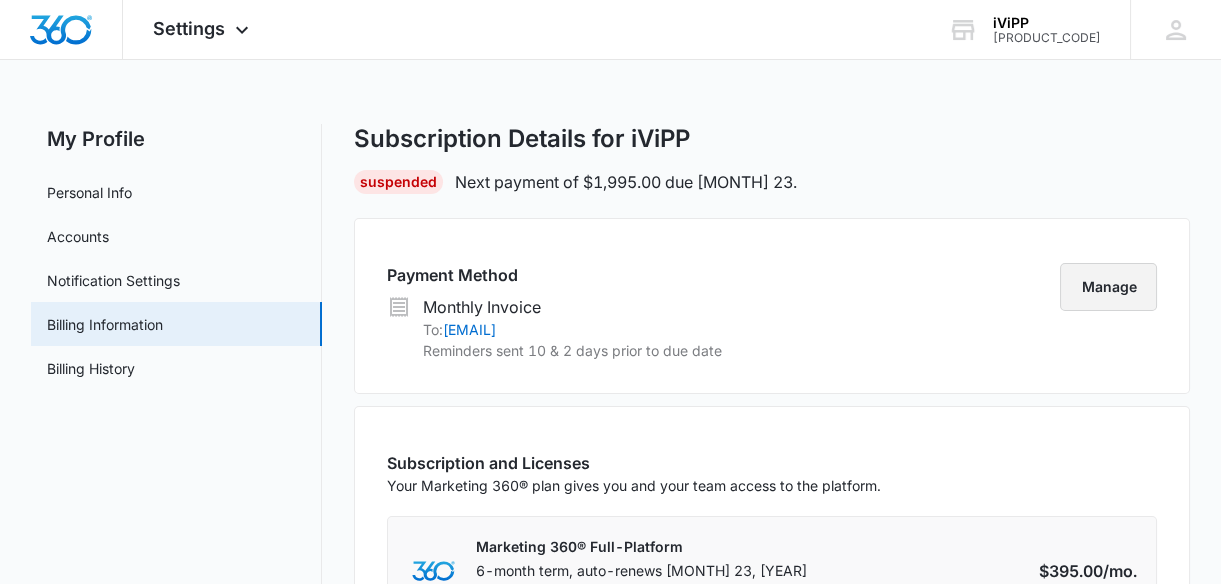click on "Manage" at bounding box center [1108, 287] 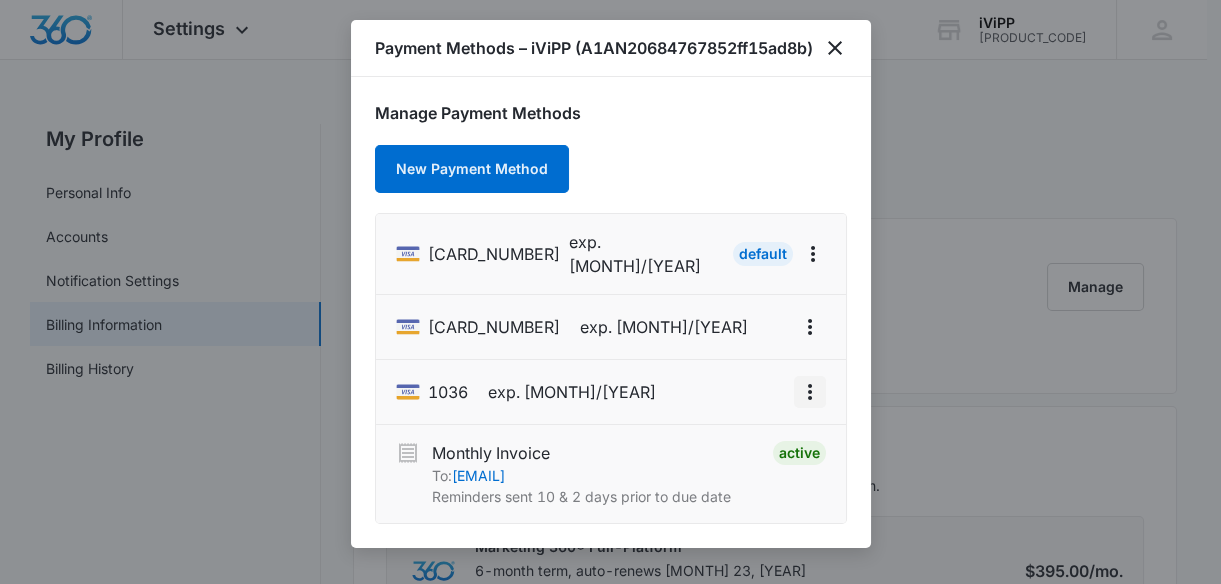 click 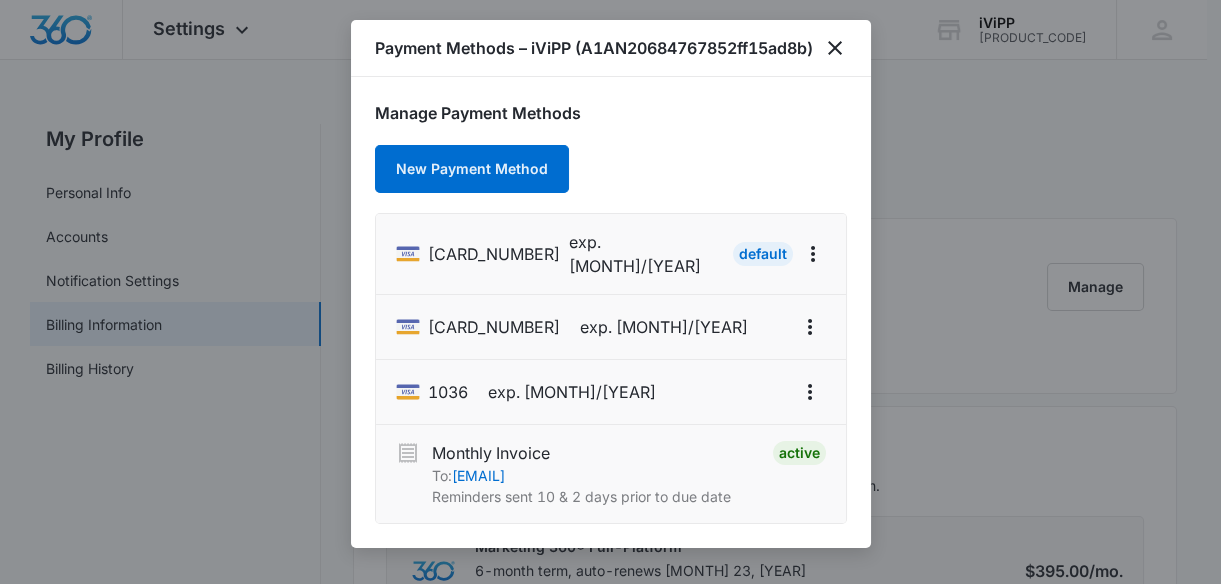 click on "exp. 3/2035" at bounding box center (572, 392) 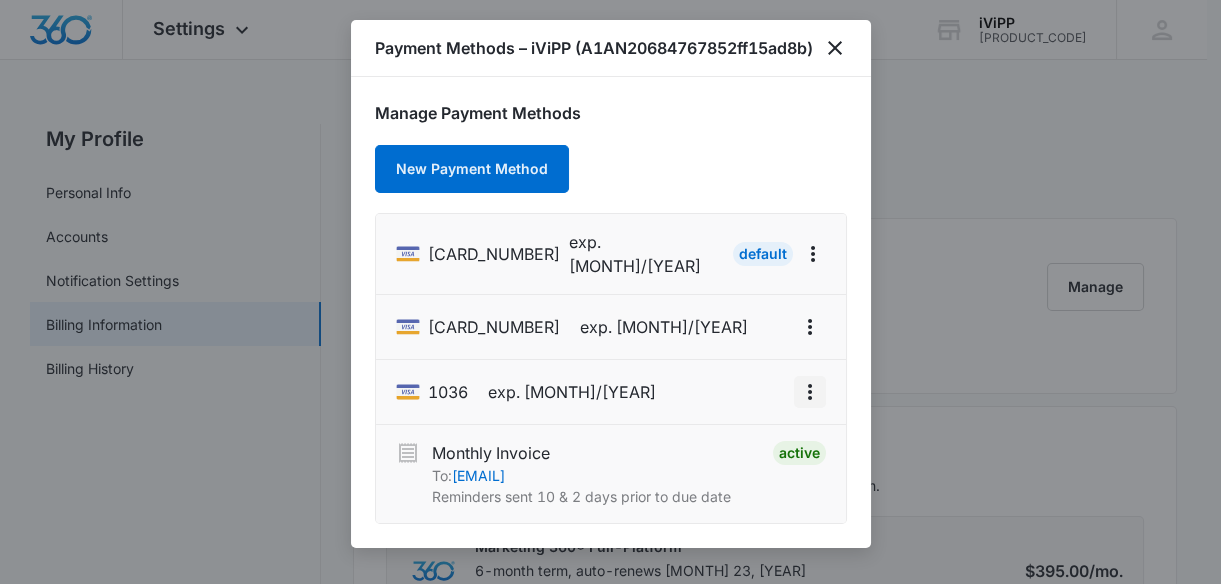 click 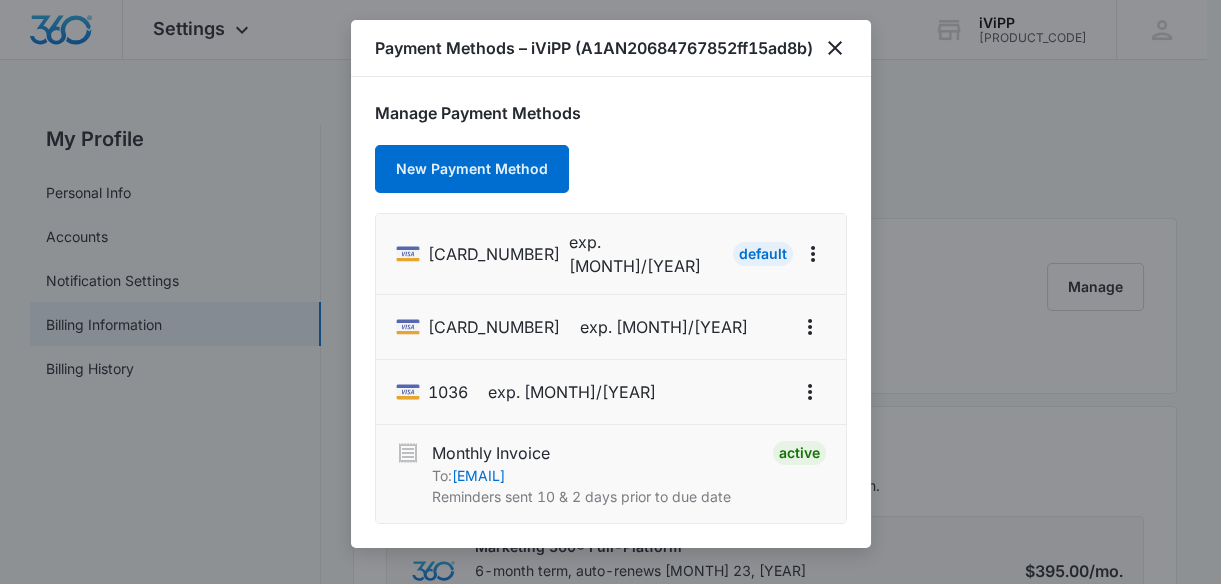 click on "Manage Payment Methods New Payment Method 2430 exp. 6/2026 Default 2430 exp. 6/2026 1036 exp. 3/2035 Monthly Invoice To:  chrischildsinc@gmail.com Reminders sent 10 & 2 days prior to due date Active" at bounding box center (611, 312) 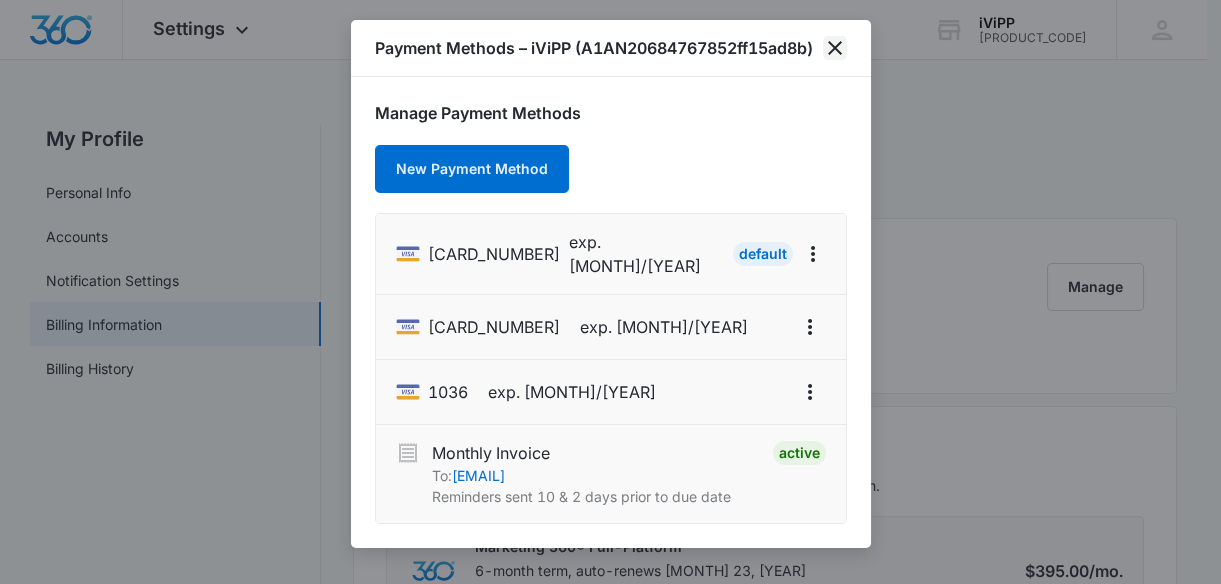 click 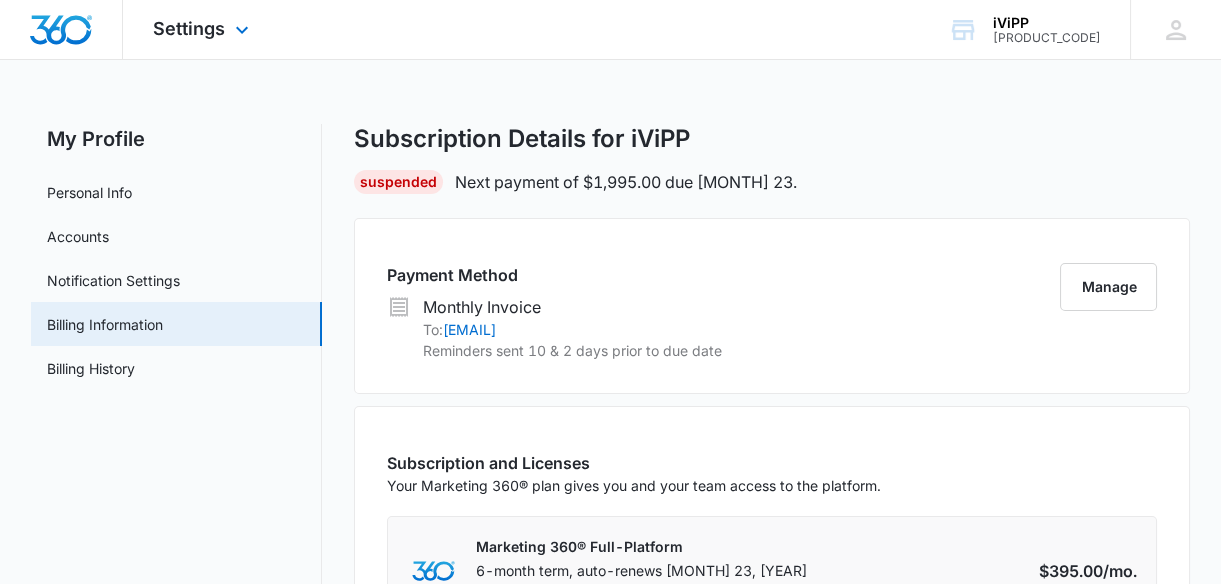 click on "Settings Apps Reputation Forms CRM Email Social Payments POS Content Ads Intelligence Files Brand Settings" at bounding box center (203, 29) 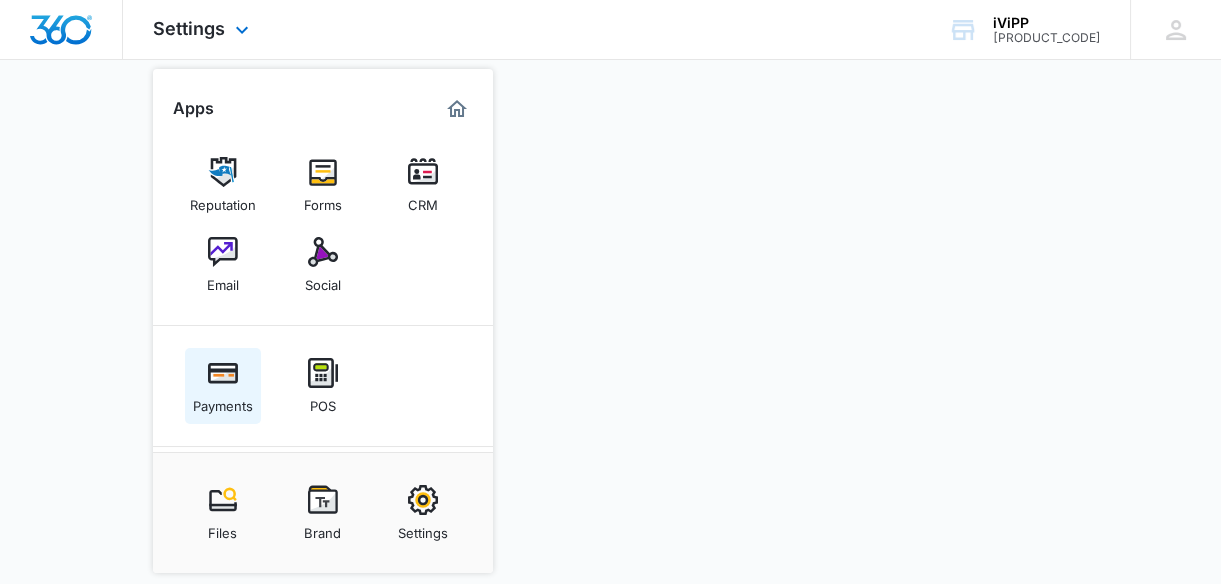 click on "Payments" at bounding box center (223, 401) 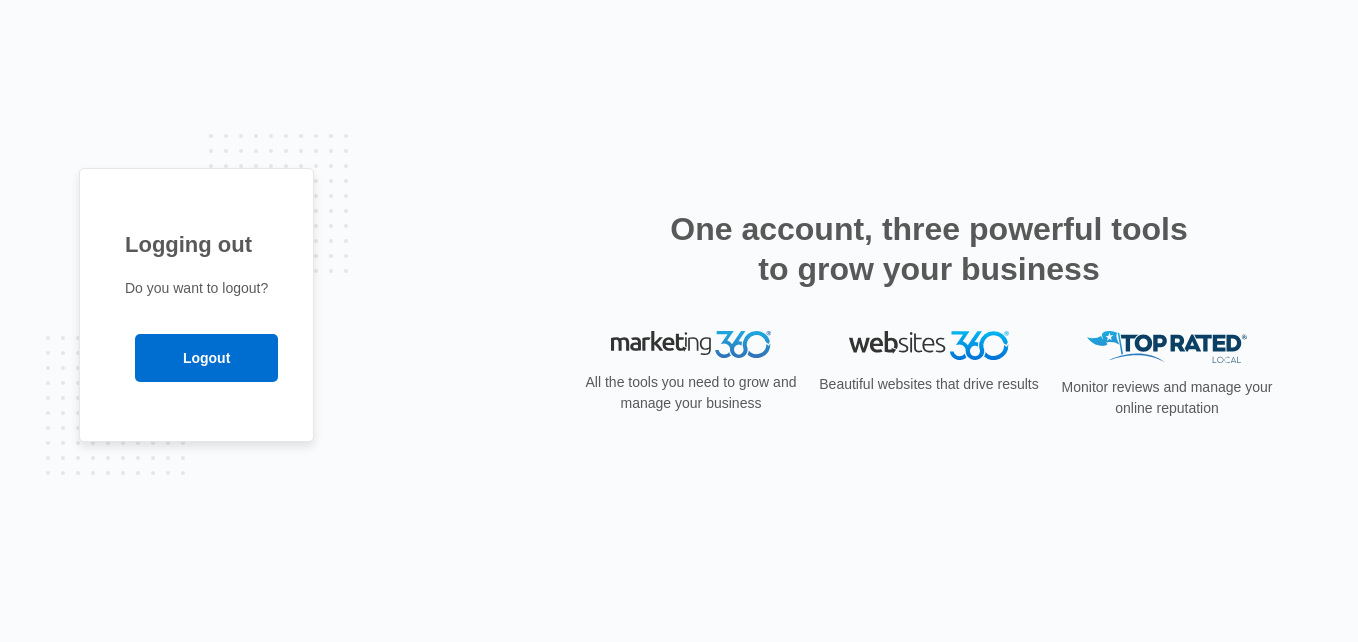 scroll, scrollTop: 0, scrollLeft: 0, axis: both 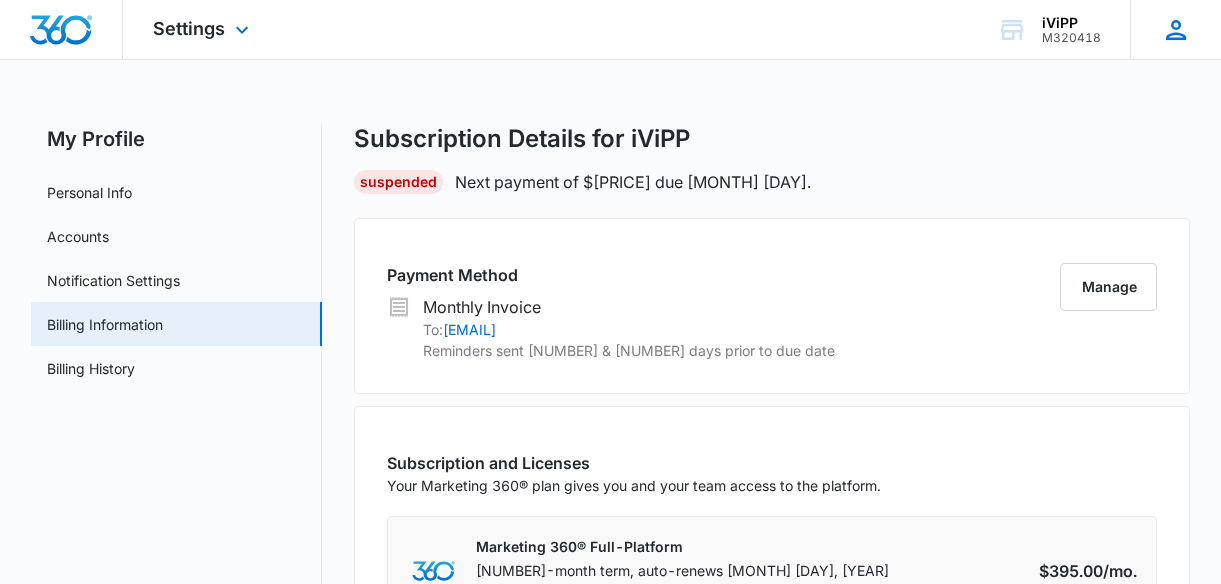 click 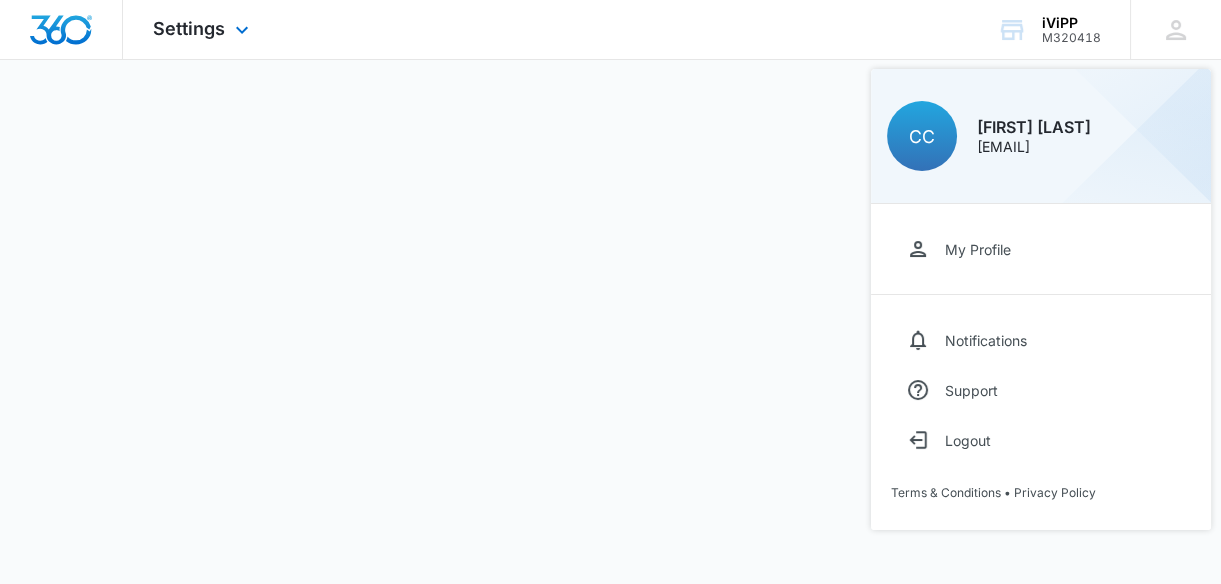 click at bounding box center [61, 30] 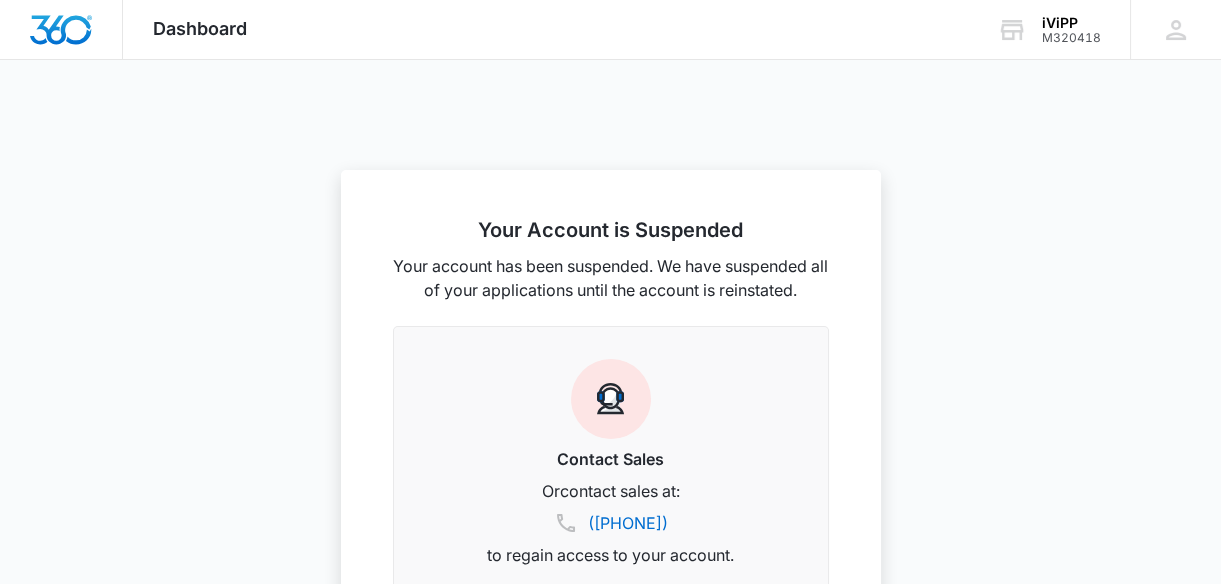 scroll, scrollTop: 312, scrollLeft: 0, axis: vertical 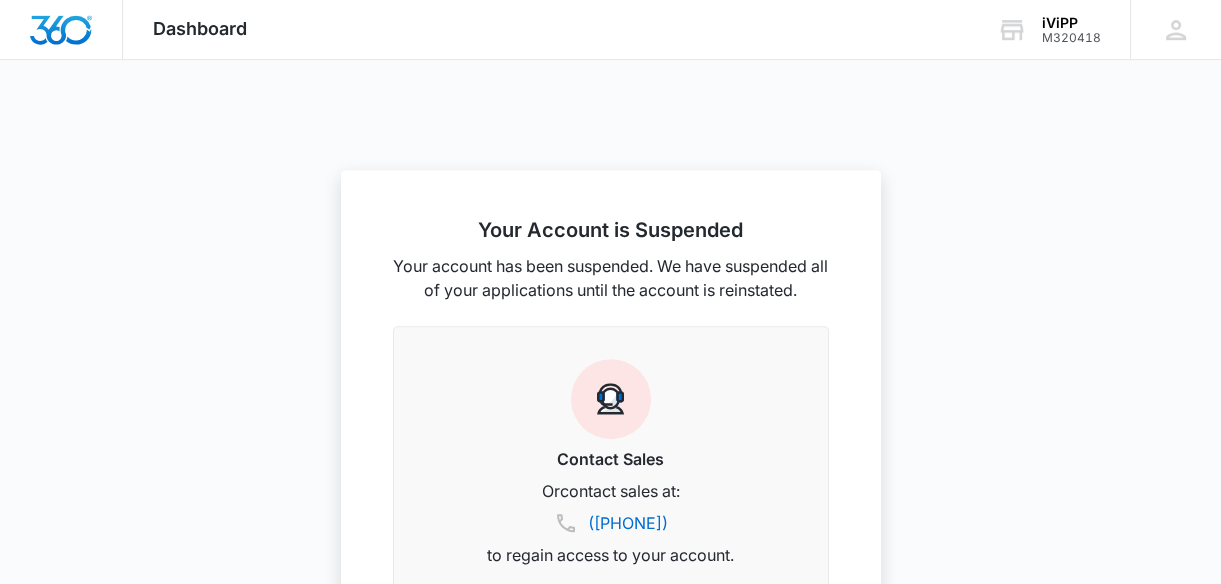 click on "Your Account is Suspended Your account has been suspended. We have suspended all of your applications until the account is reinstated. Contact Sales Or  contact sales at: (833) 207-3633 to regain access to your account." at bounding box center [611, 402] 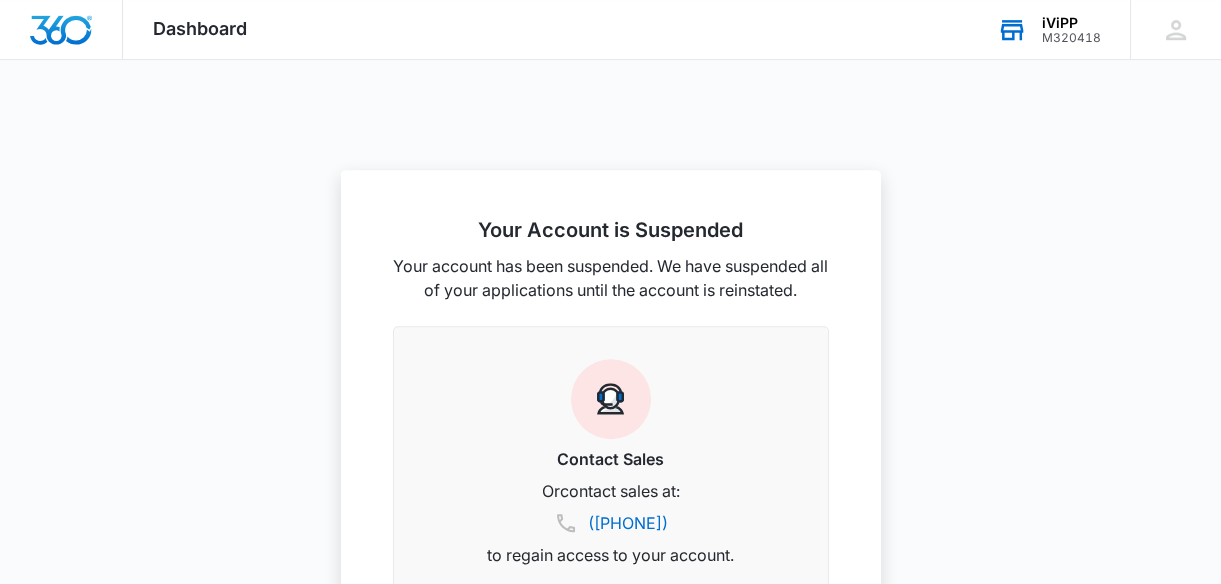 click on "M320418" at bounding box center [1071, 38] 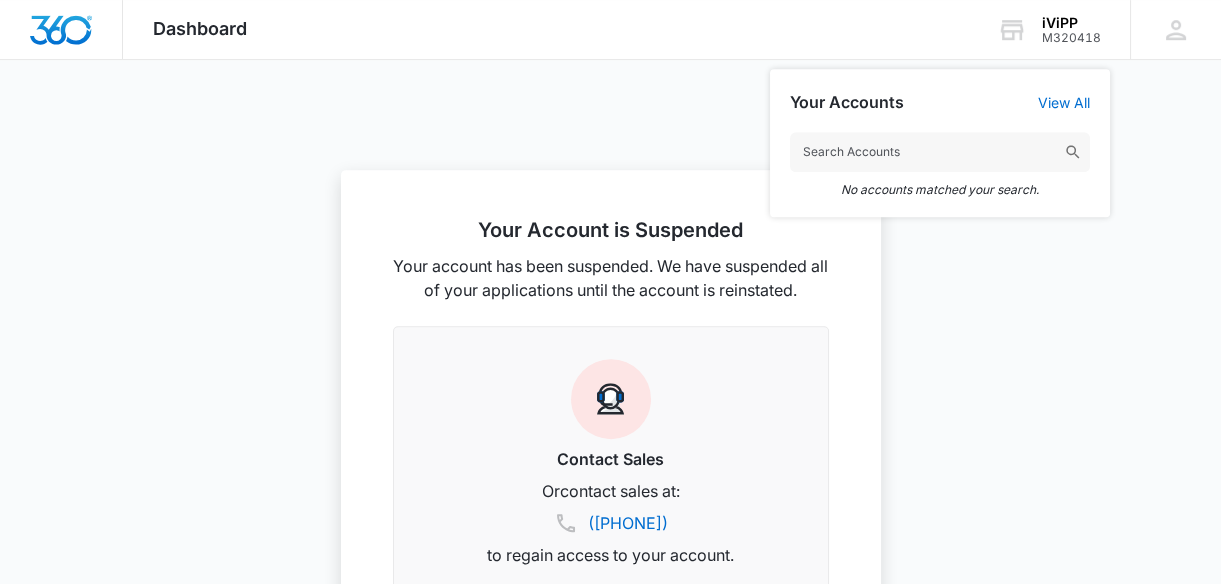 click at bounding box center (610, 292) 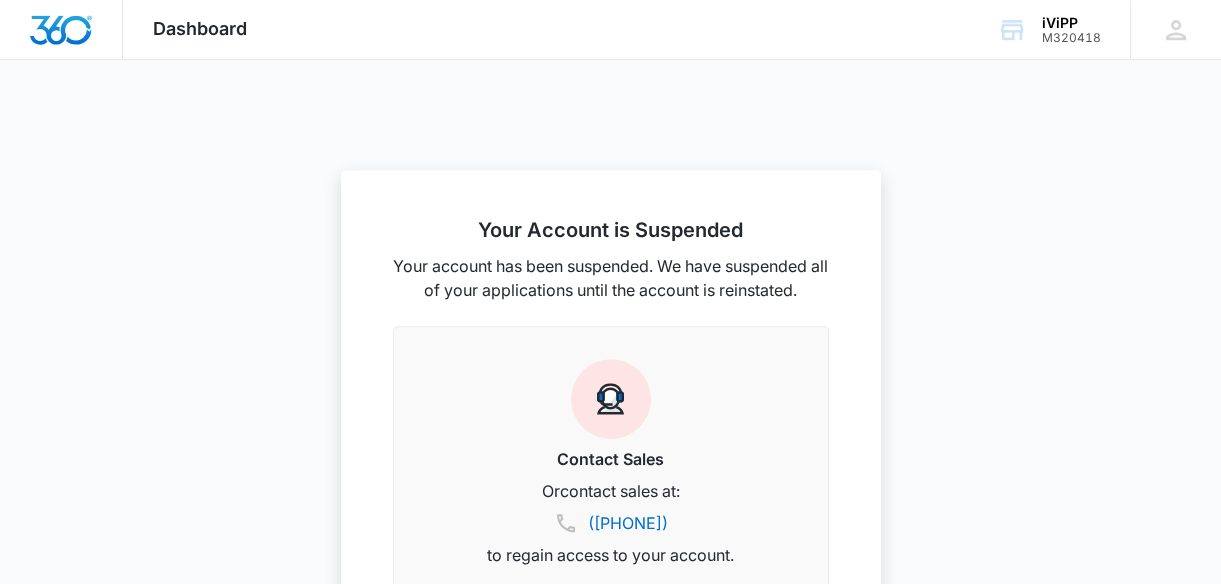 click at bounding box center (61, 30) 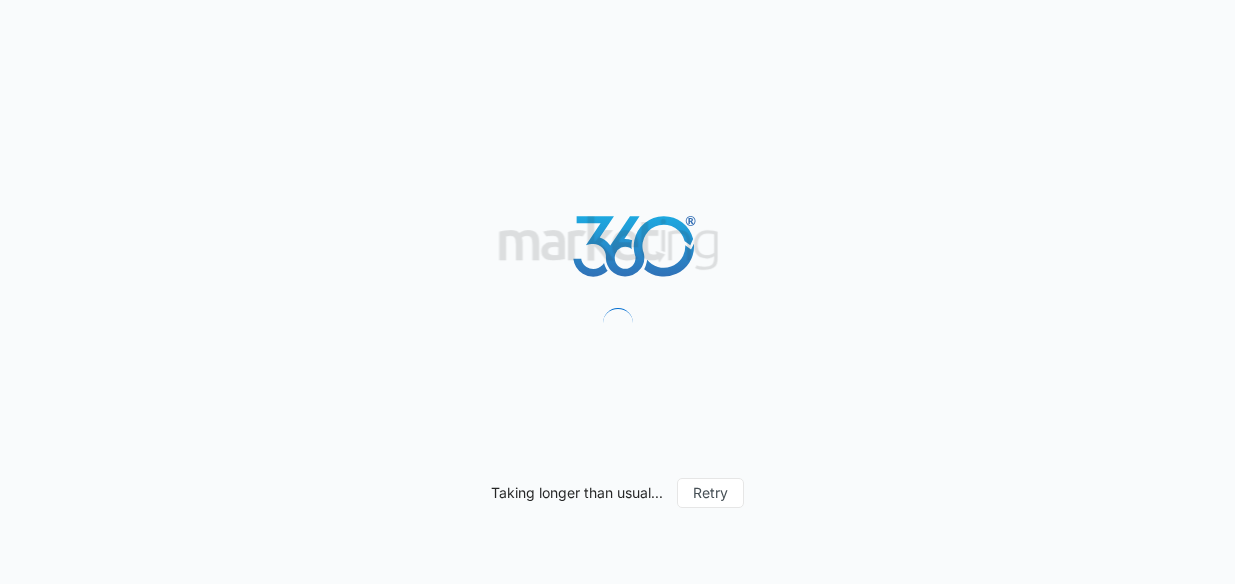 scroll, scrollTop: 0, scrollLeft: 0, axis: both 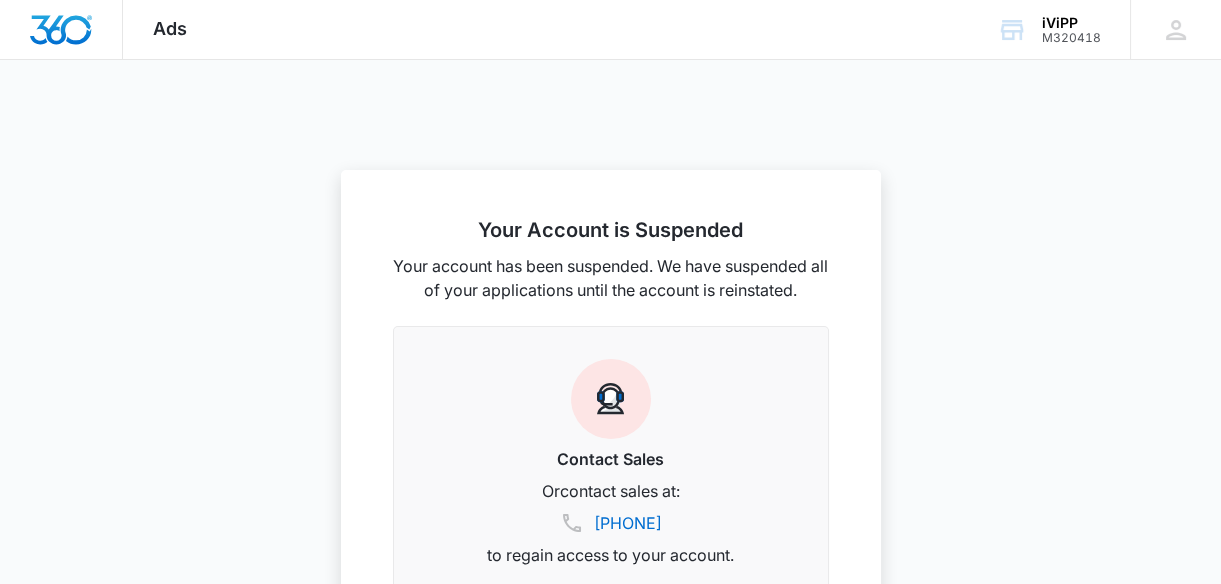 click at bounding box center (61, 30) 